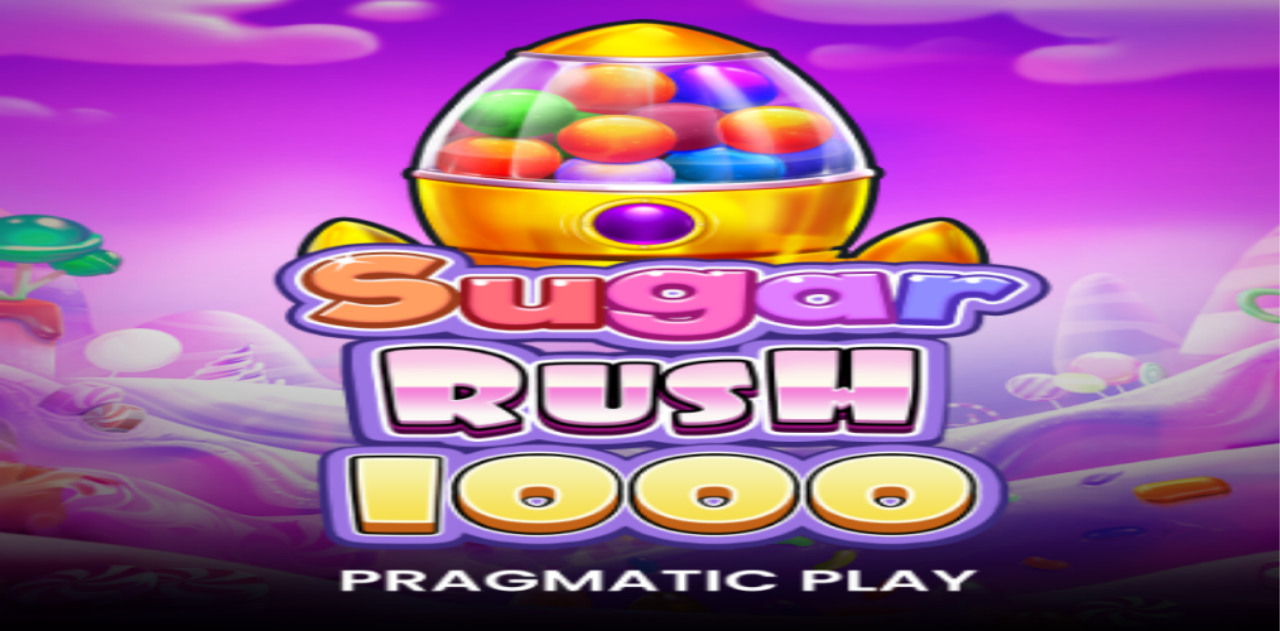 scroll, scrollTop: 0, scrollLeft: 0, axis: both 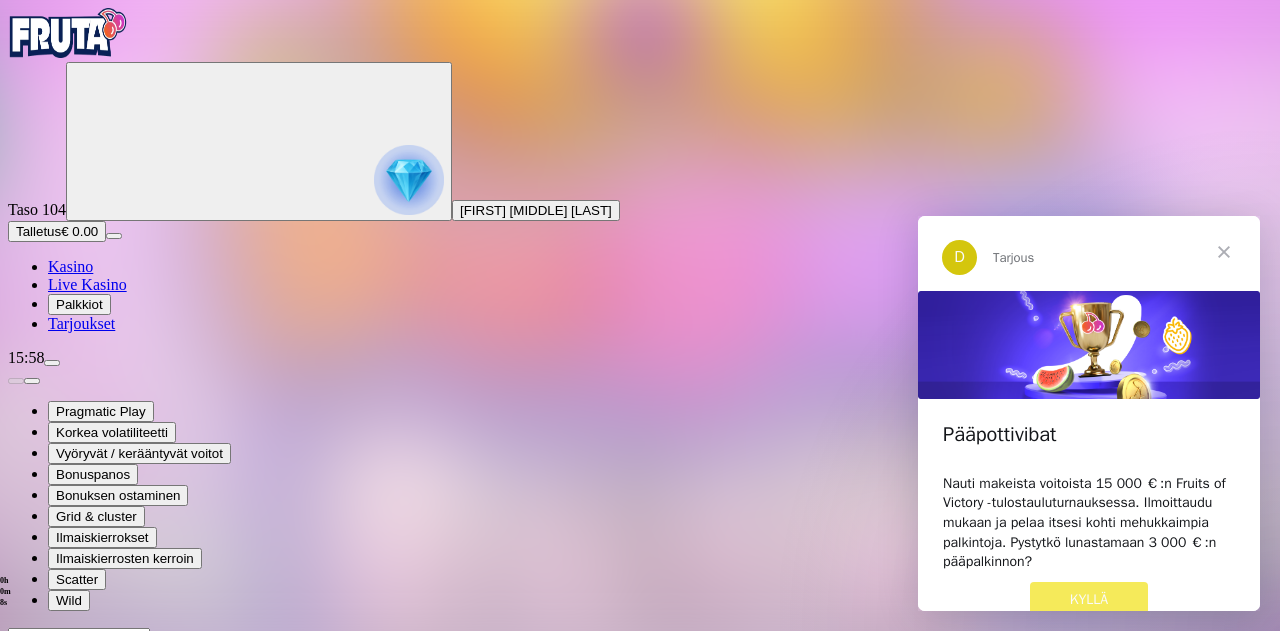 click at bounding box center (1224, 252) 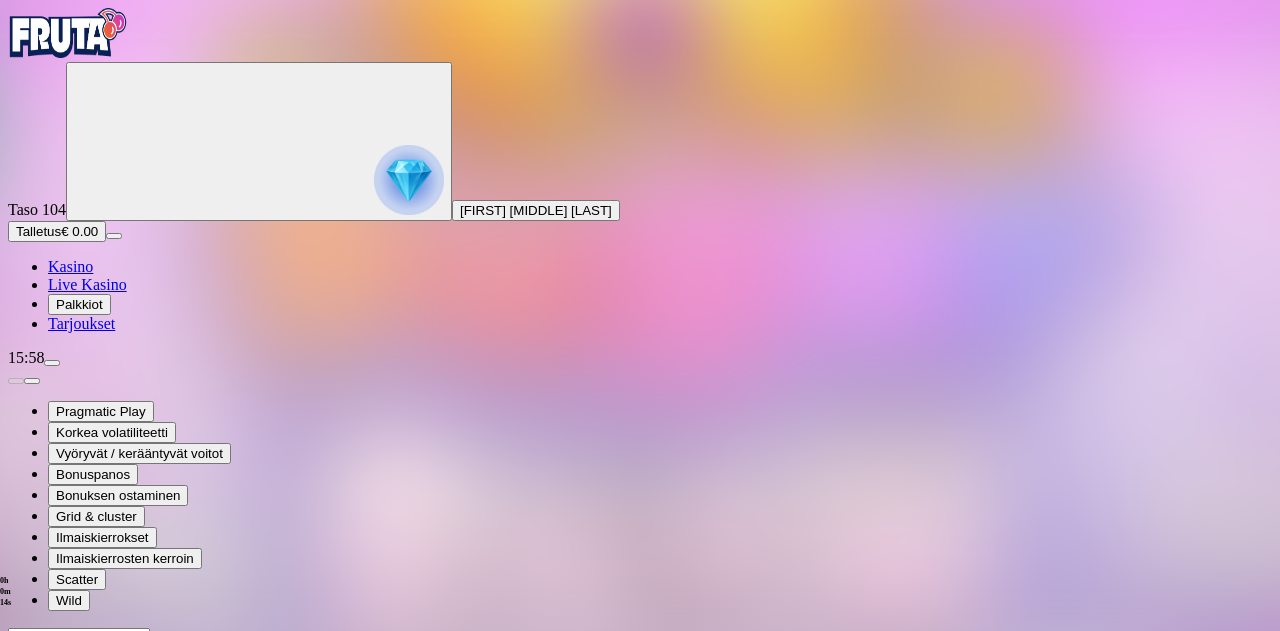 click on "Tarjoukset" at bounding box center [81, 323] 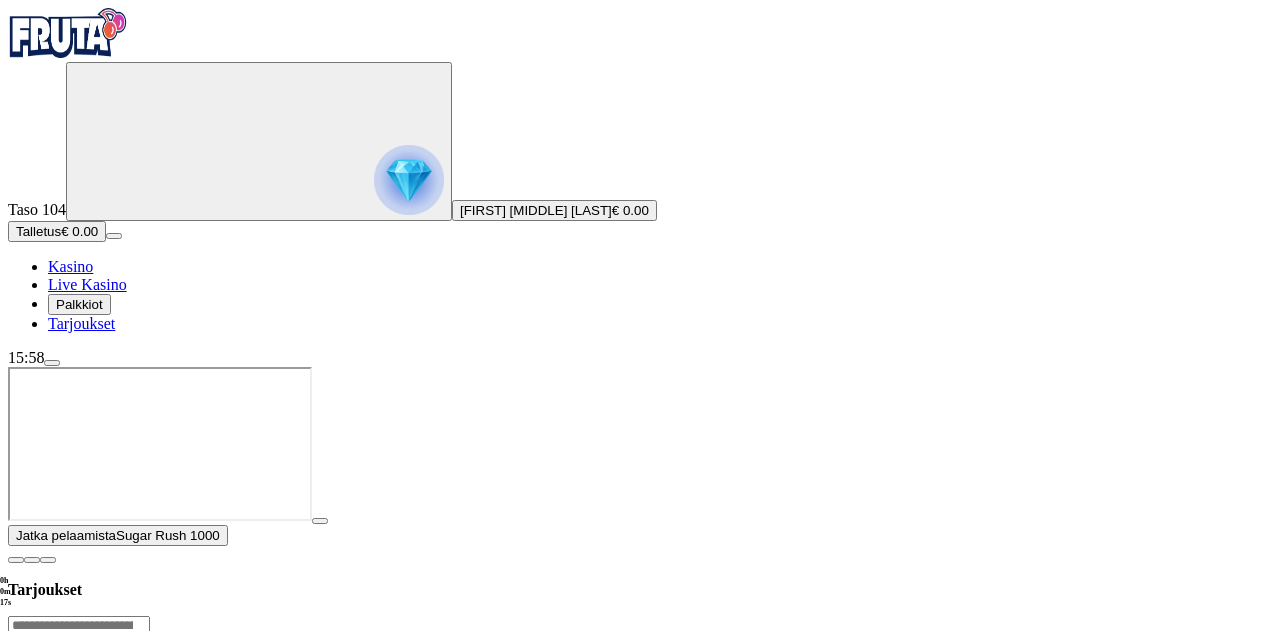 click on "Palkkiot" at bounding box center (79, 304) 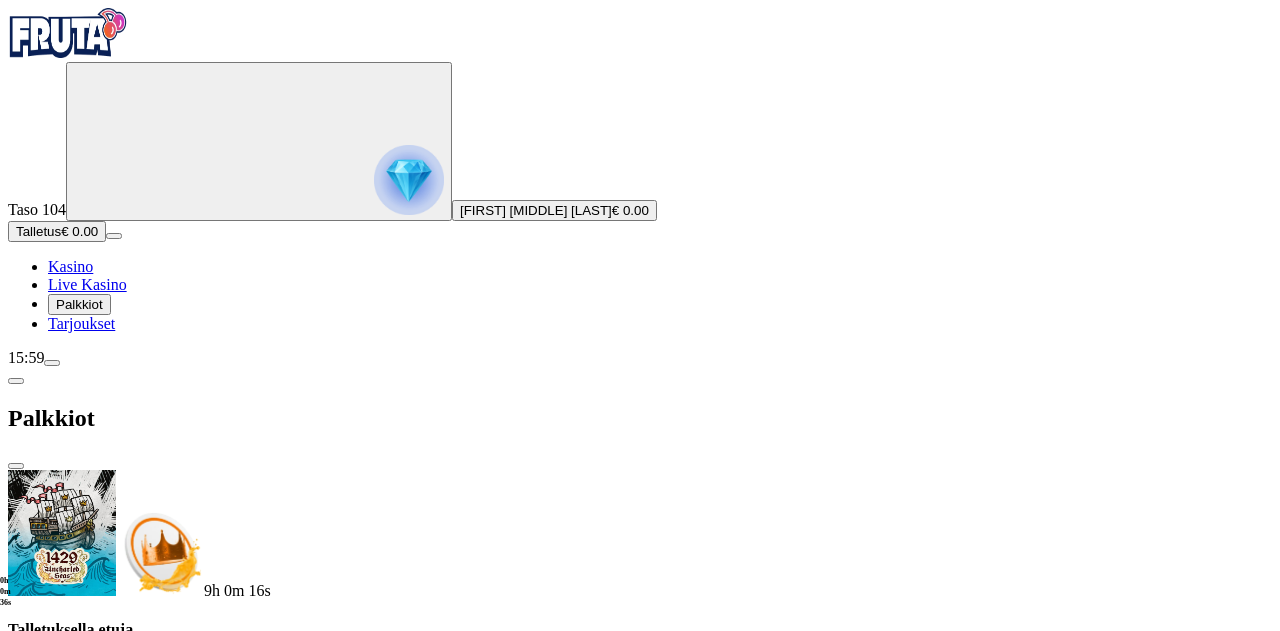 scroll, scrollTop: 903, scrollLeft: 0, axis: vertical 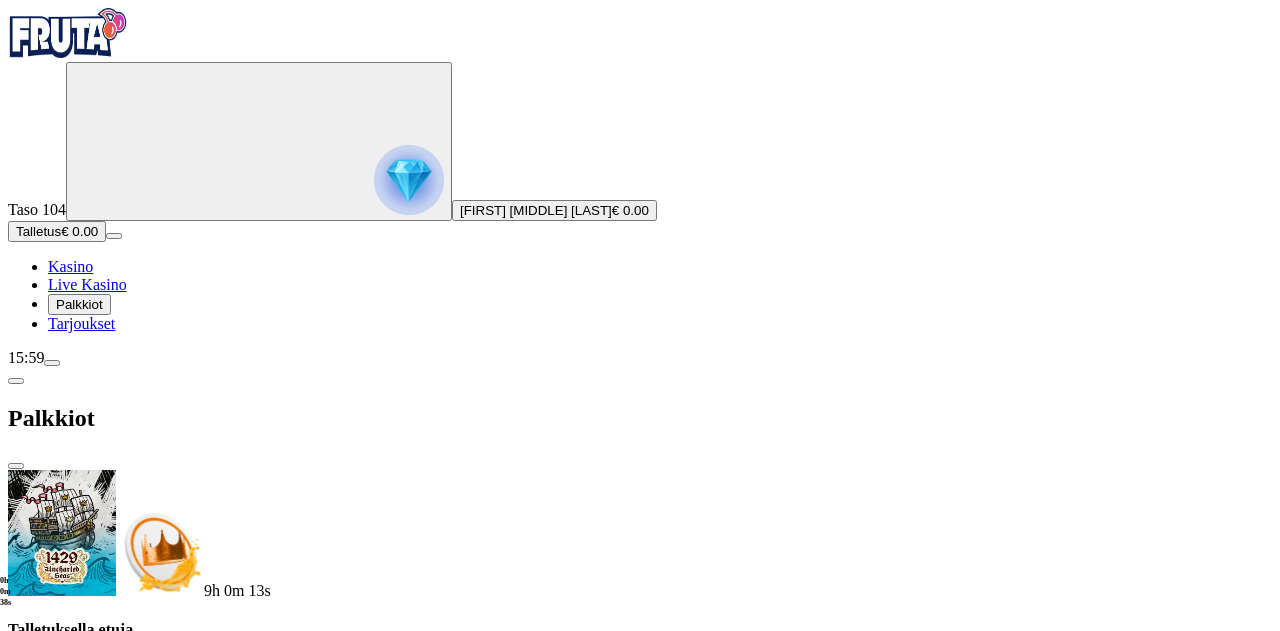 click at bounding box center (123, 2309) 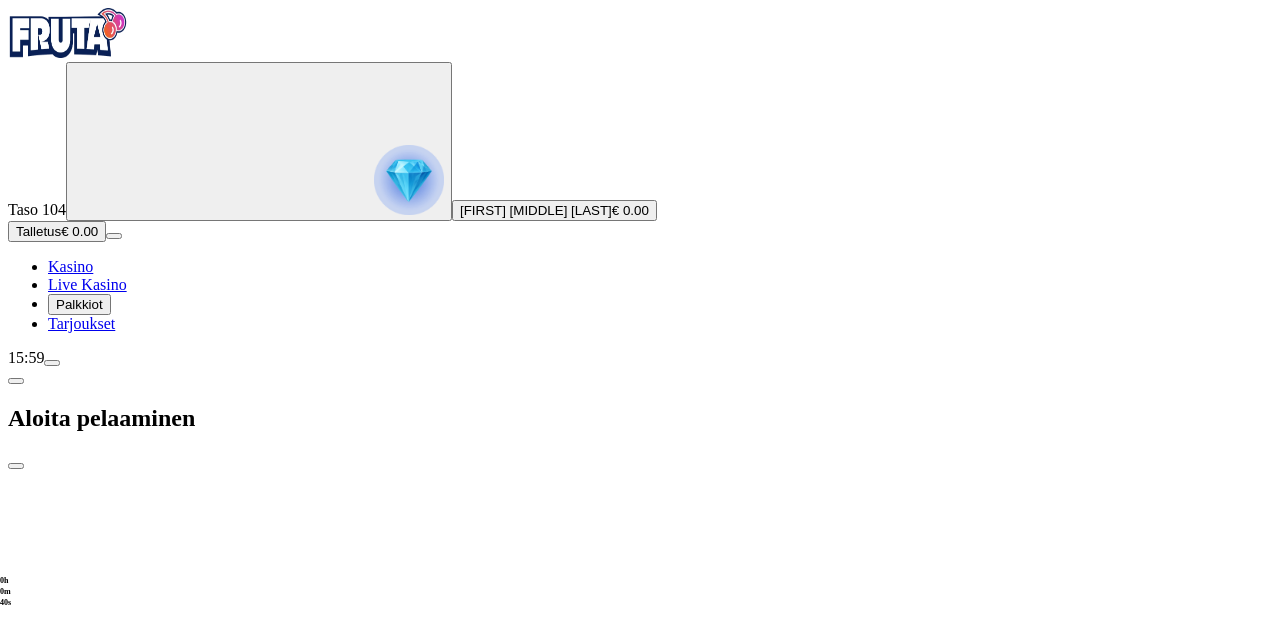 click on "€50" at bounding box center [211, 2949] 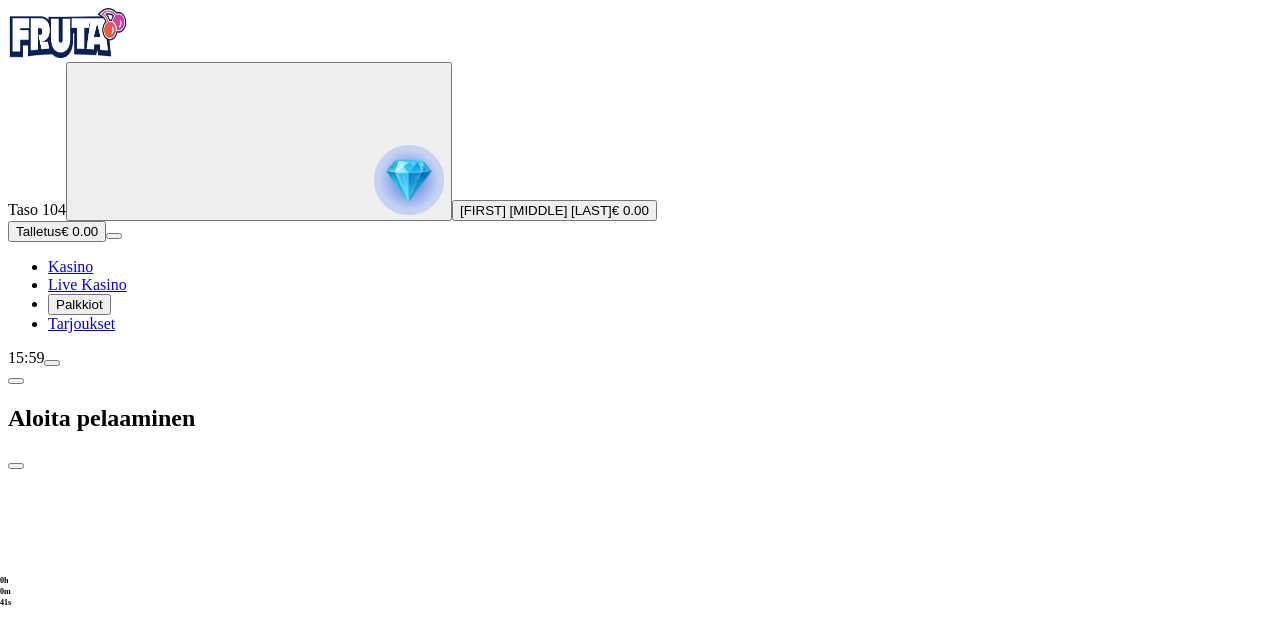 click on "TALLETA JA PELAA" at bounding box center (76, 3114) 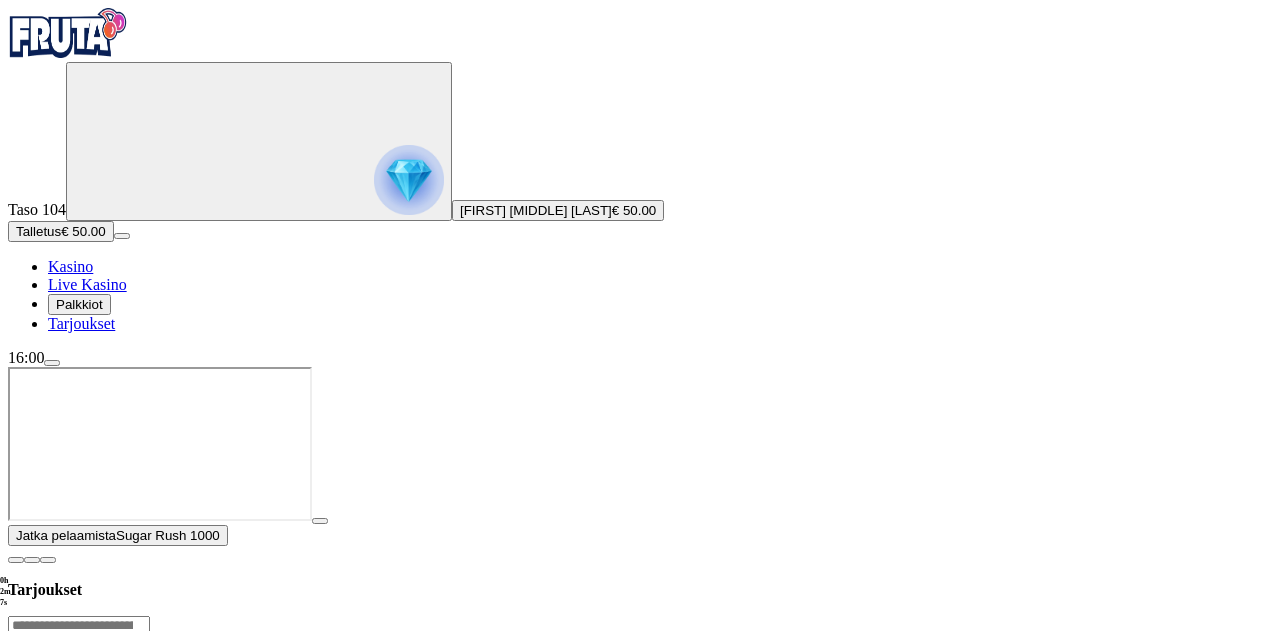 click at bounding box center (320, 521) 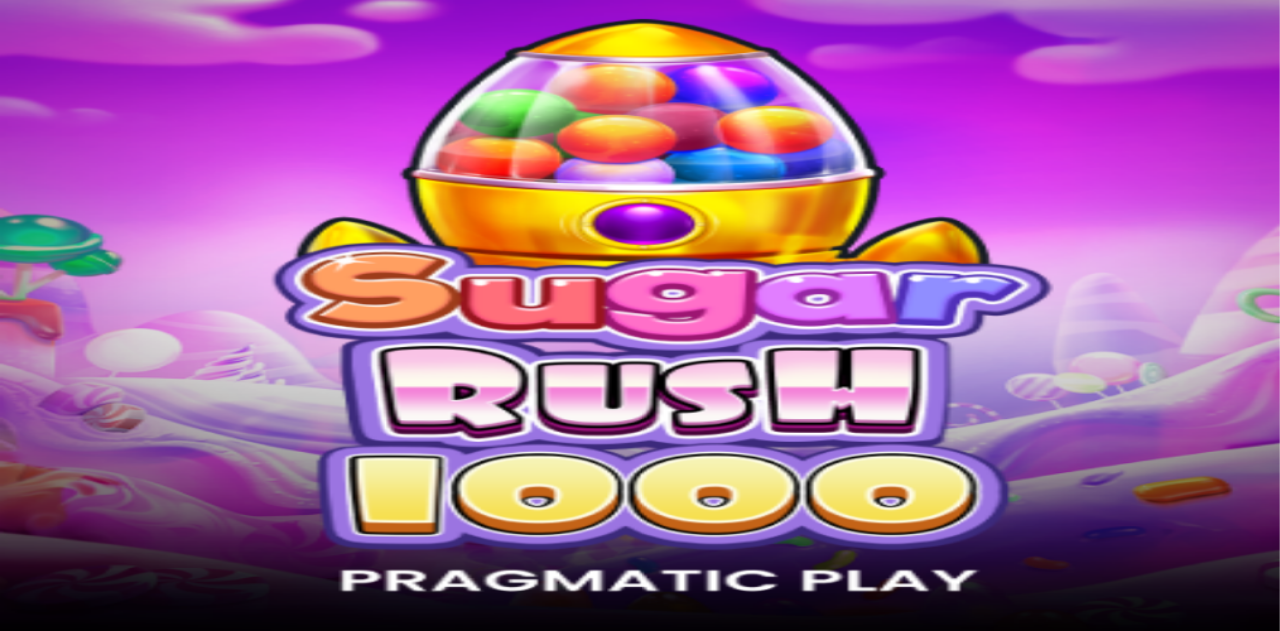 scroll, scrollTop: 0, scrollLeft: 0, axis: both 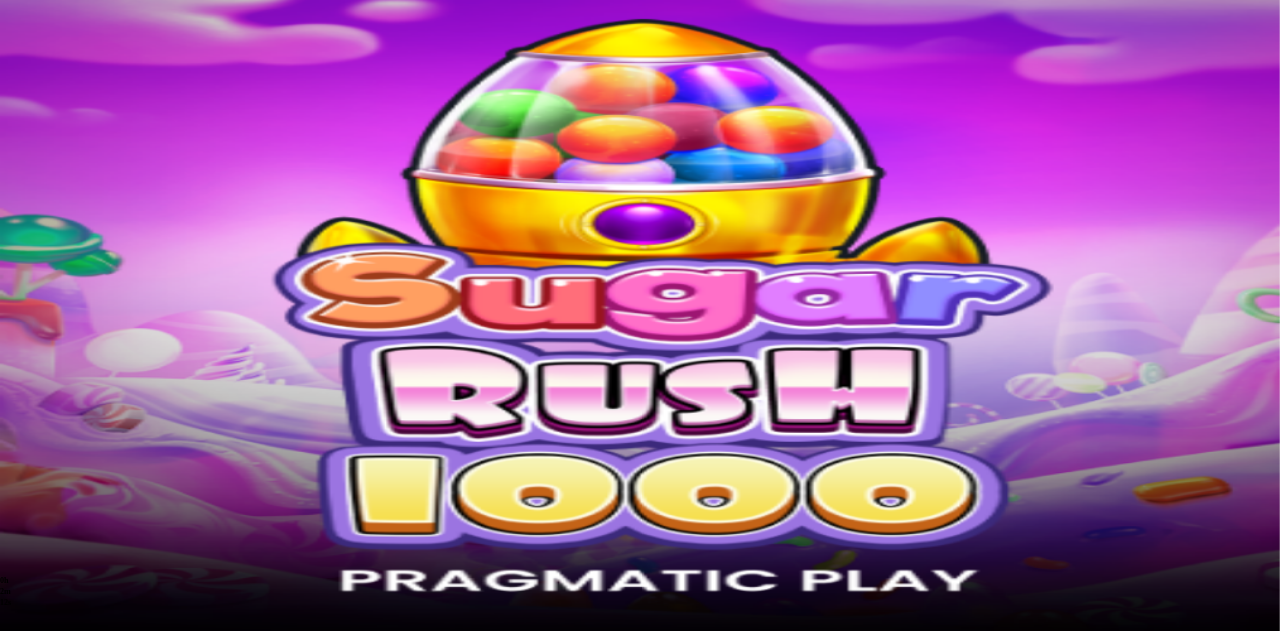 click at bounding box center (48, 820) 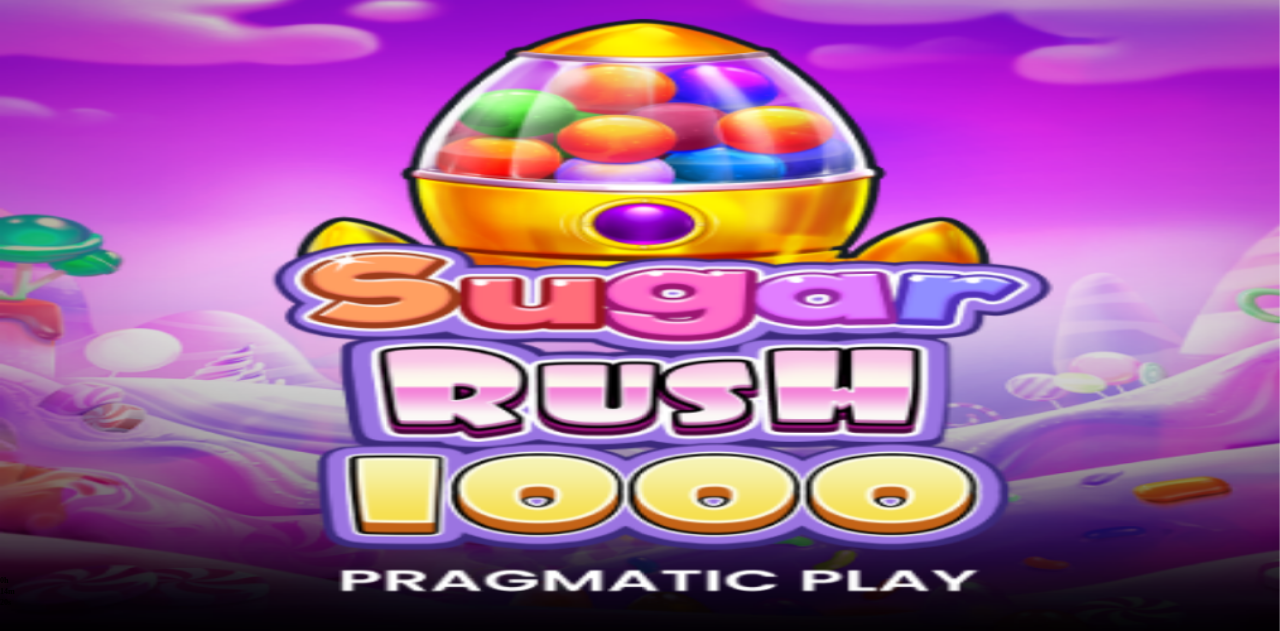 click on "Talletus" at bounding box center (38, 231) 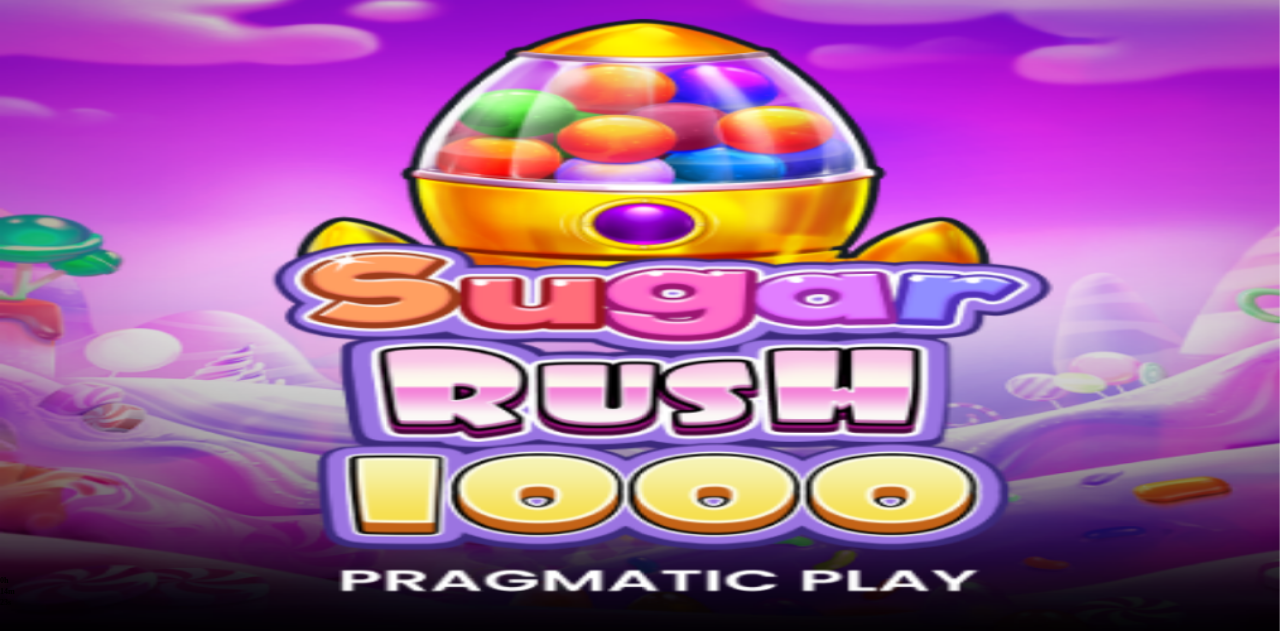 drag, startPoint x: 325, startPoint y: 80, endPoint x: 429, endPoint y: 259, distance: 207.01932 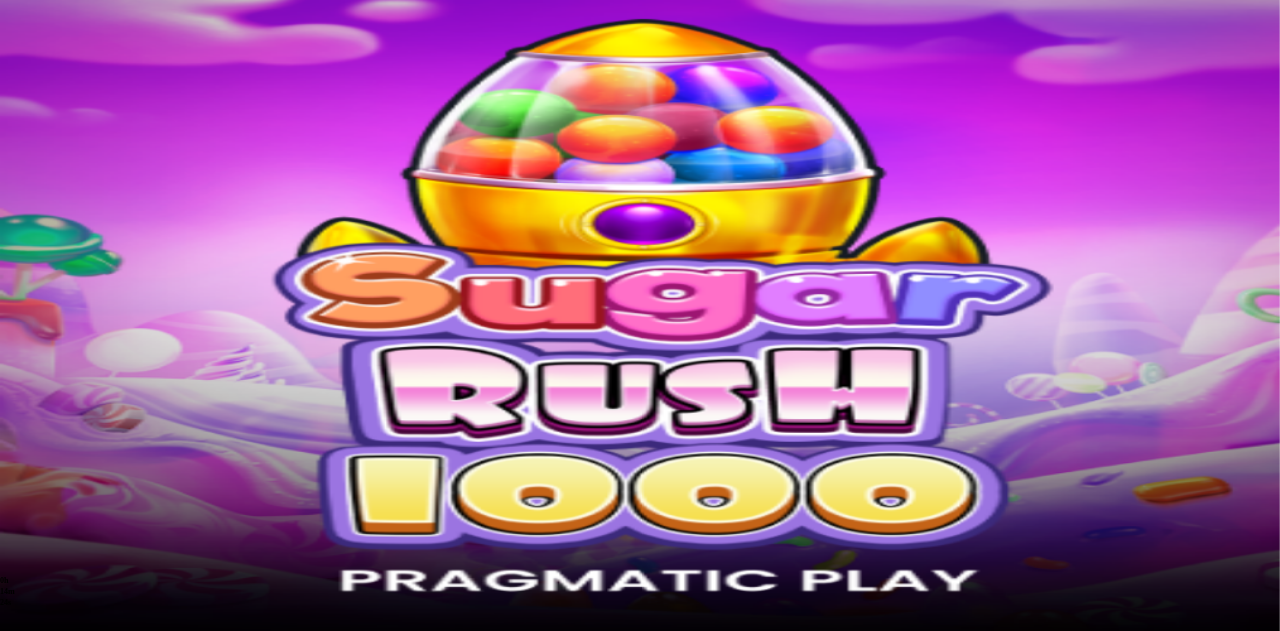 click on "TALLETA JA PELAA" at bounding box center [76, 1536] 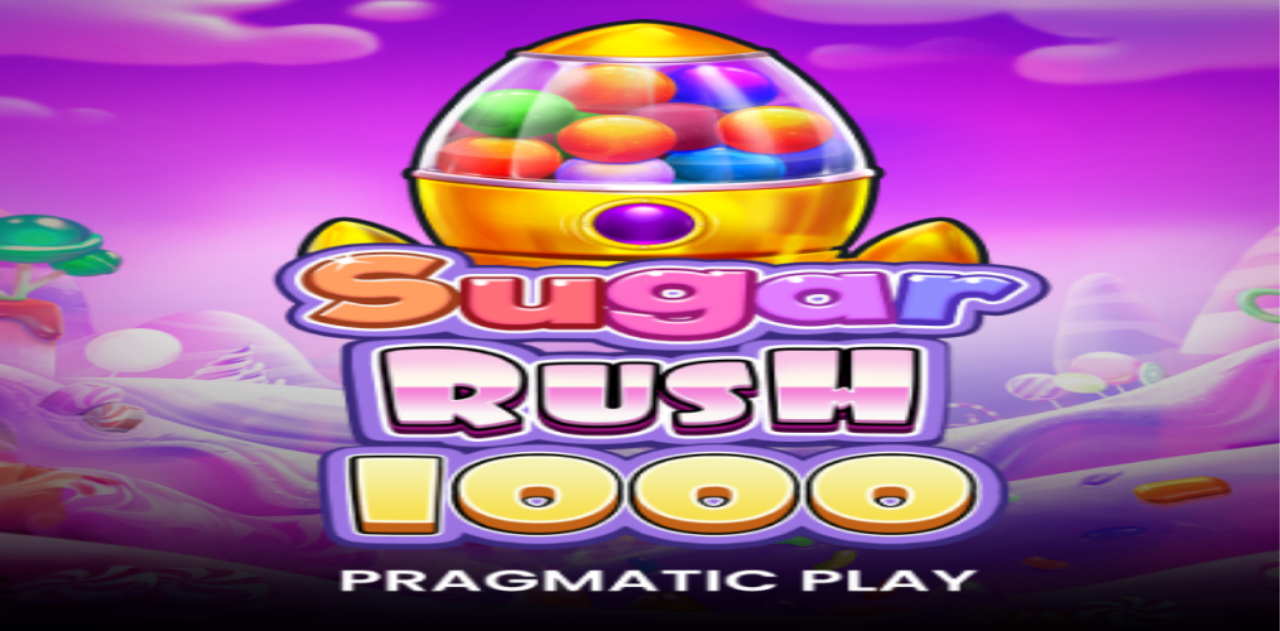 click on "Talletus" at bounding box center (38, 231) 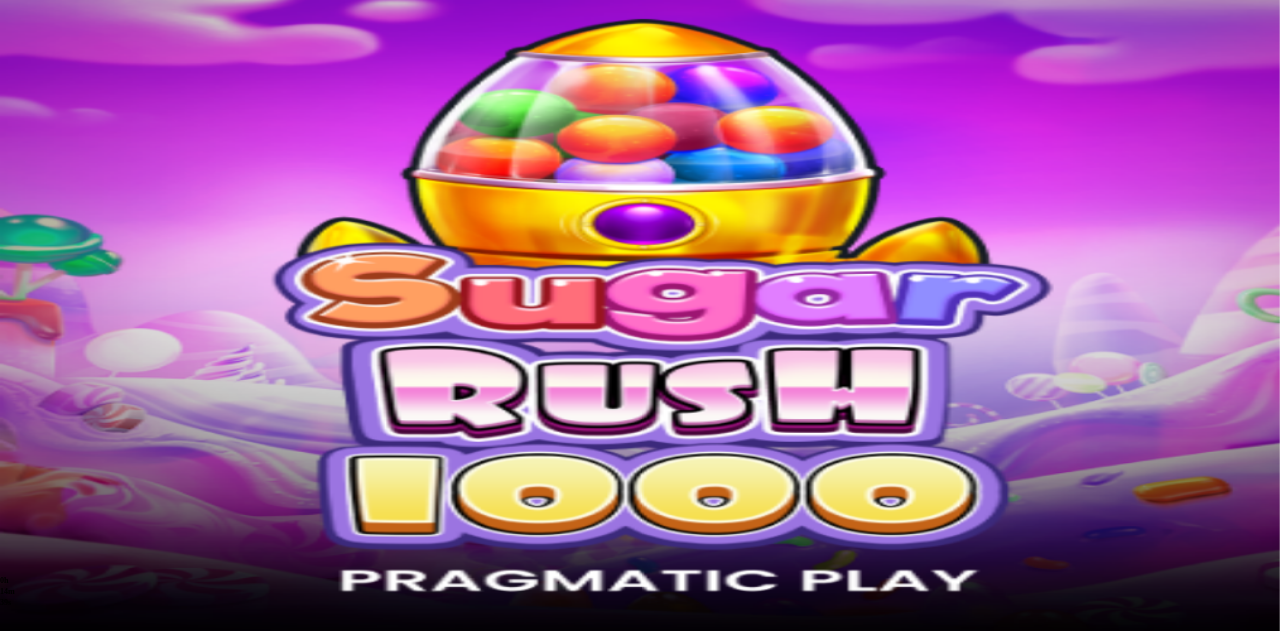 click on "€50" at bounding box center [211, 1371] 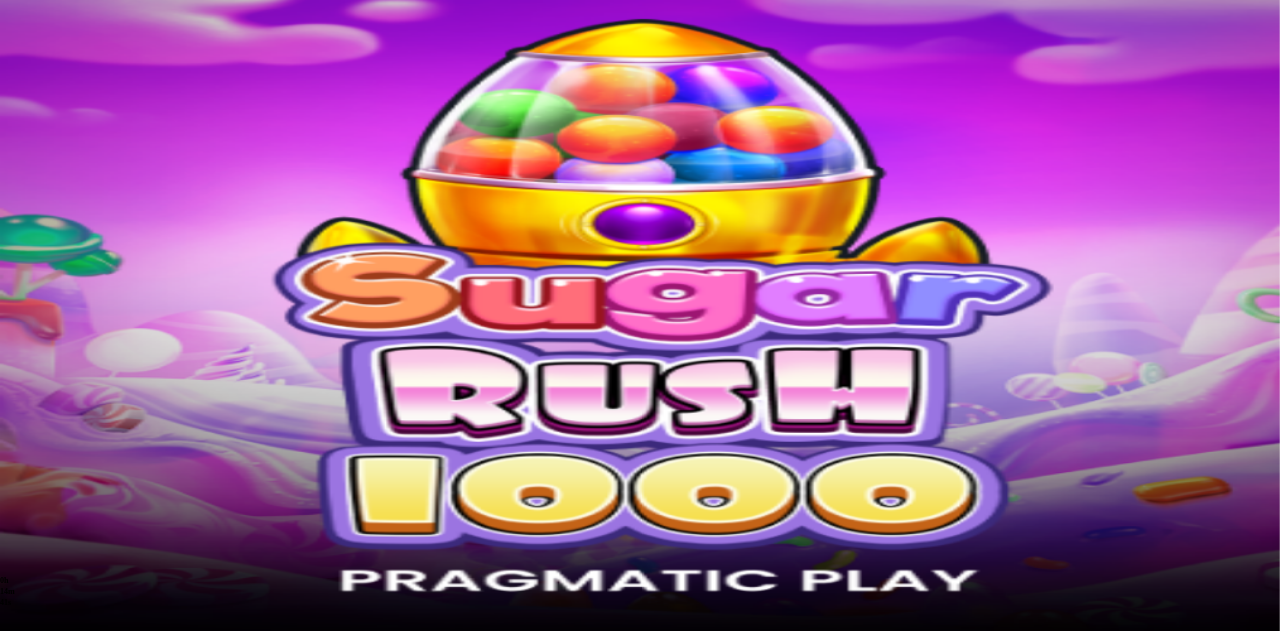 click on "TALLETA JA PELAA" at bounding box center [76, 1536] 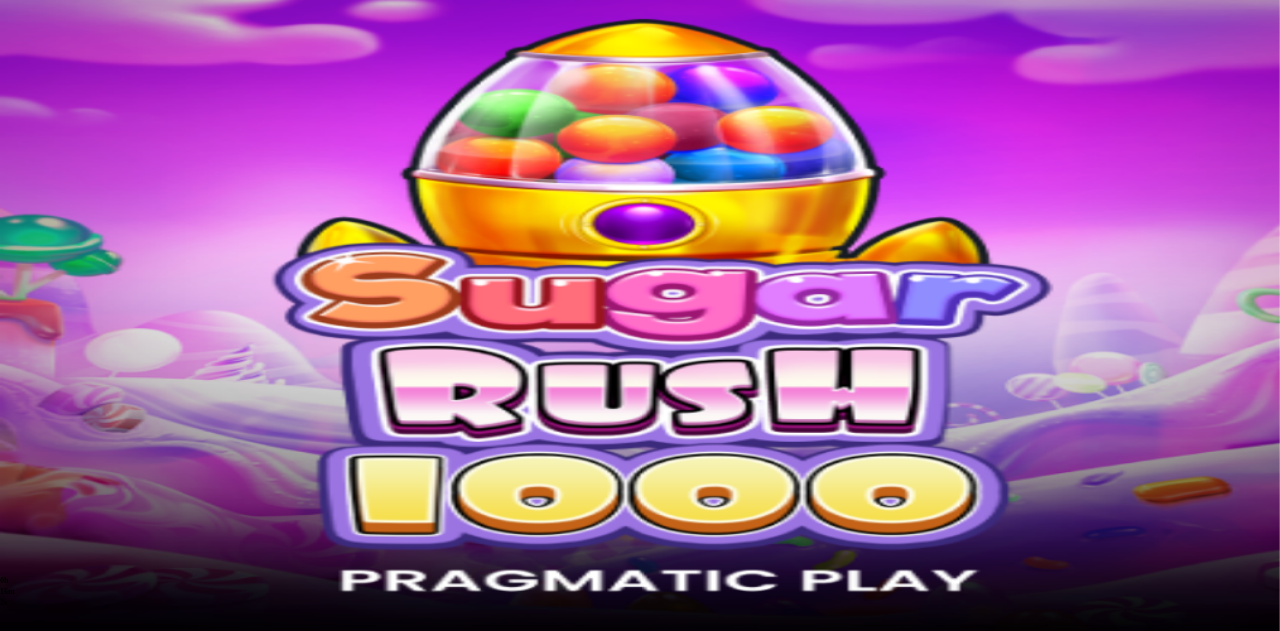 click at bounding box center [640, 1370] 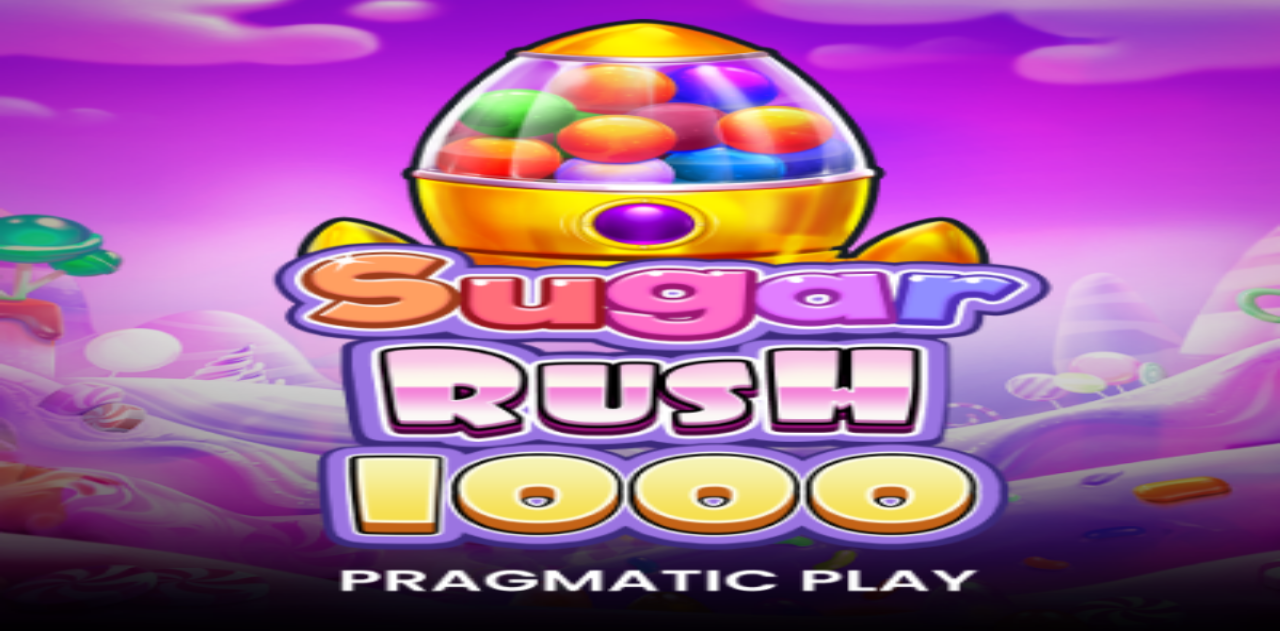 scroll, scrollTop: 0, scrollLeft: 0, axis: both 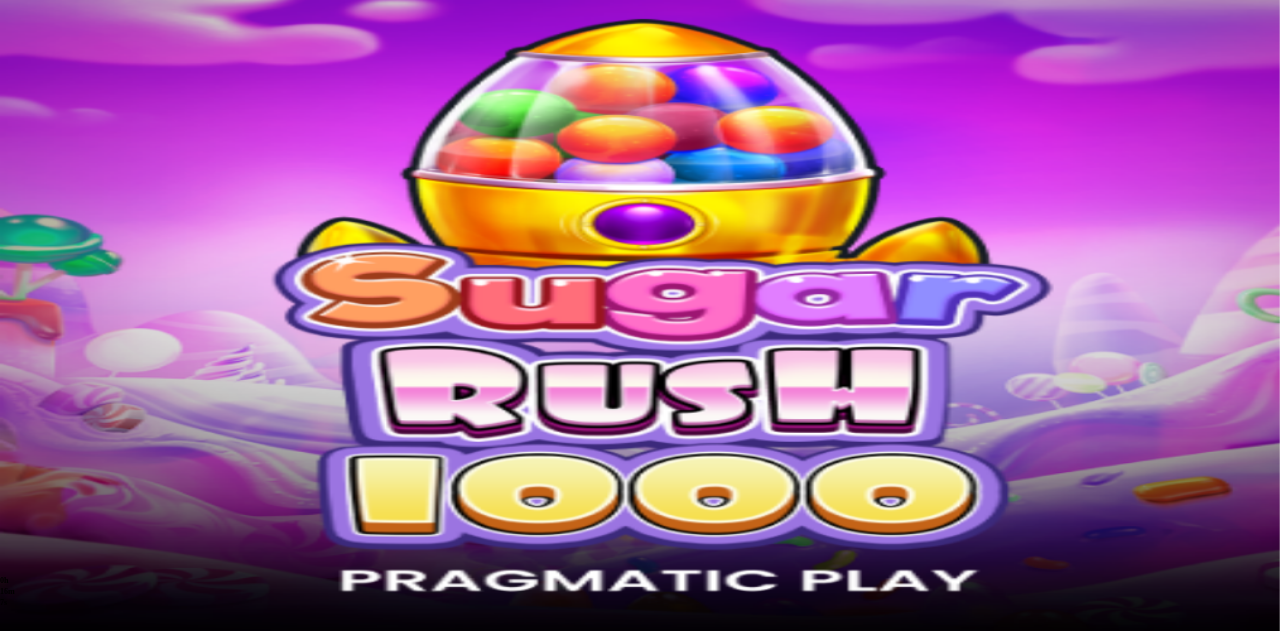 click at bounding box center (16, 726) 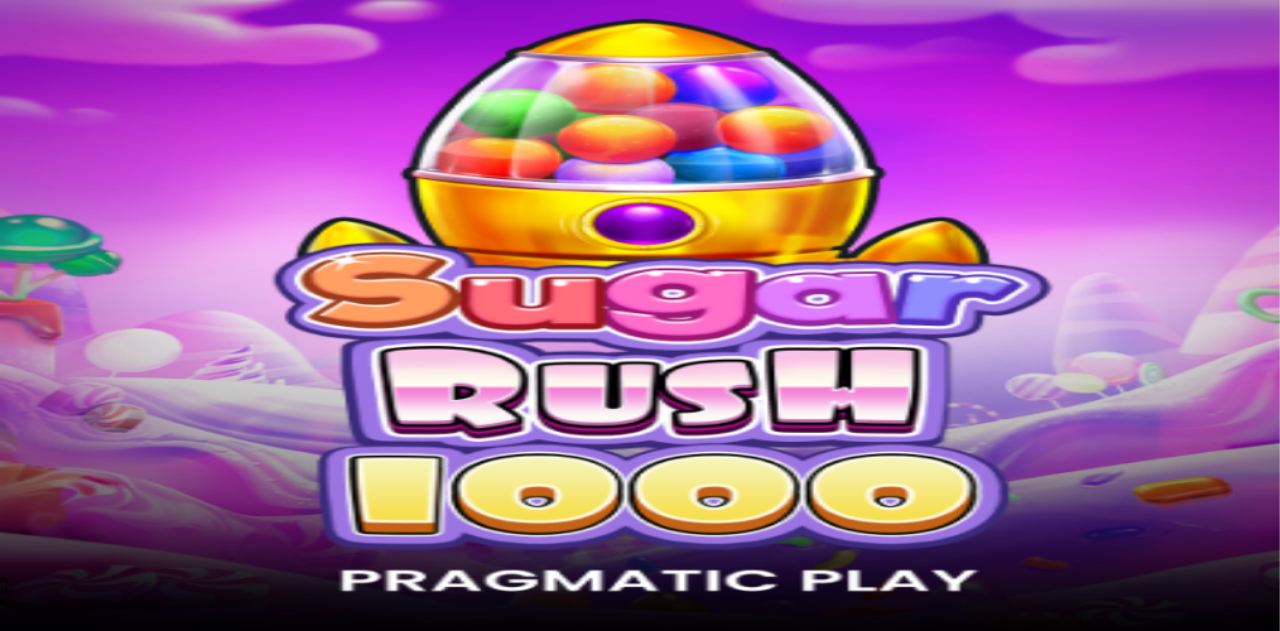 click at bounding box center [48, 820] 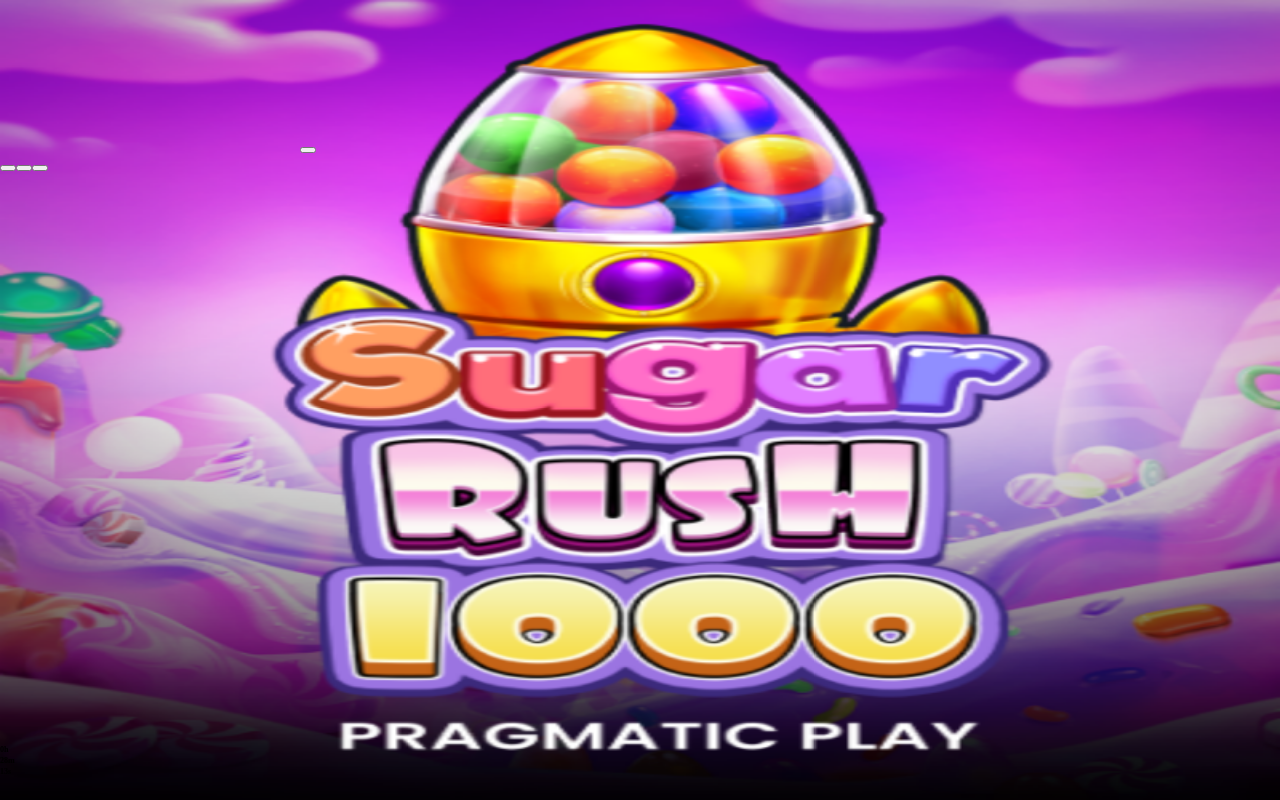 click at bounding box center (40, 168) 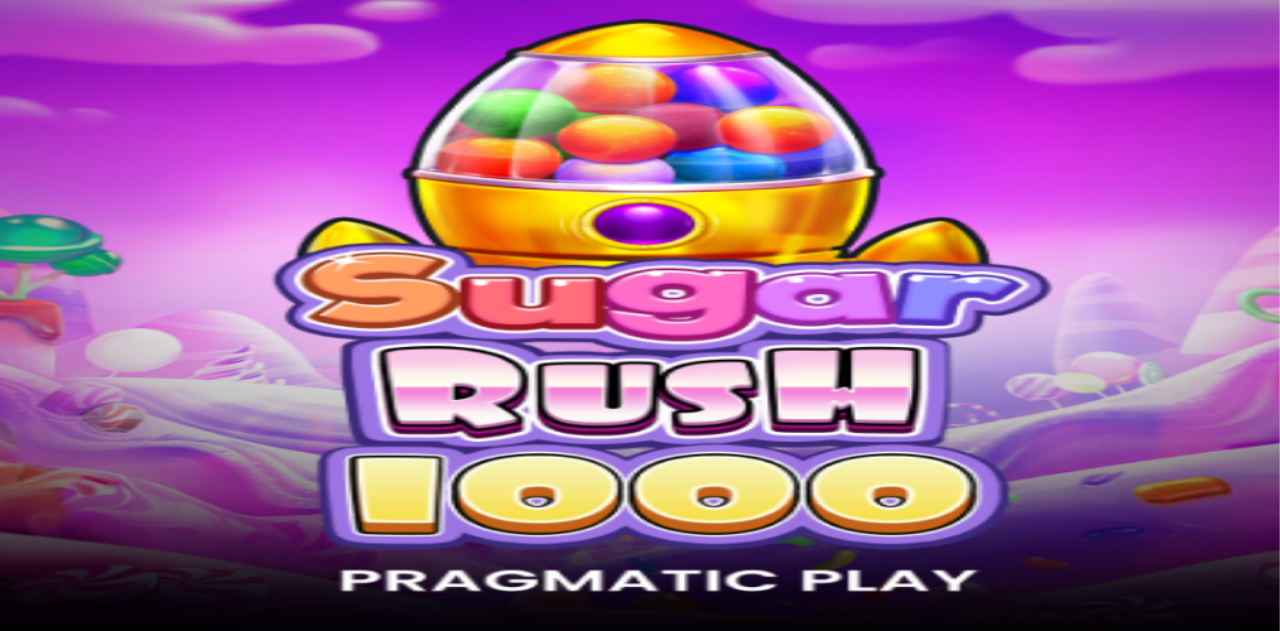 click on "Talletus" at bounding box center (38, 231) 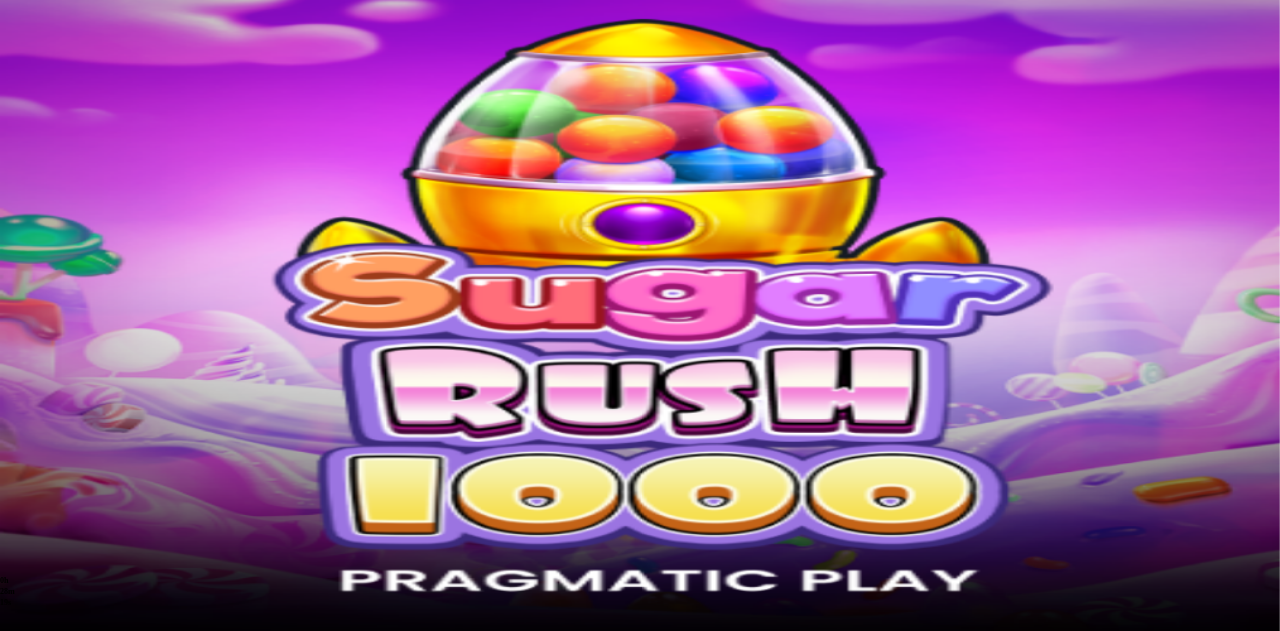 click on "€50" at bounding box center (211, 781) 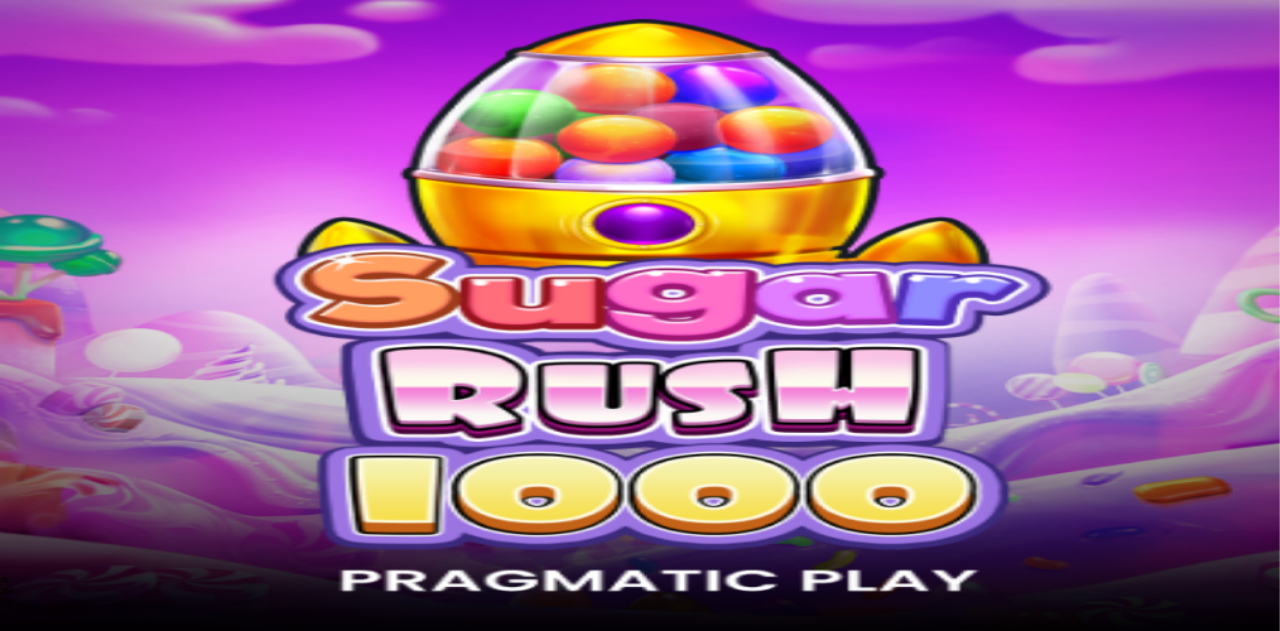 click on "TALLETA JA PELAA" at bounding box center [76, 946] 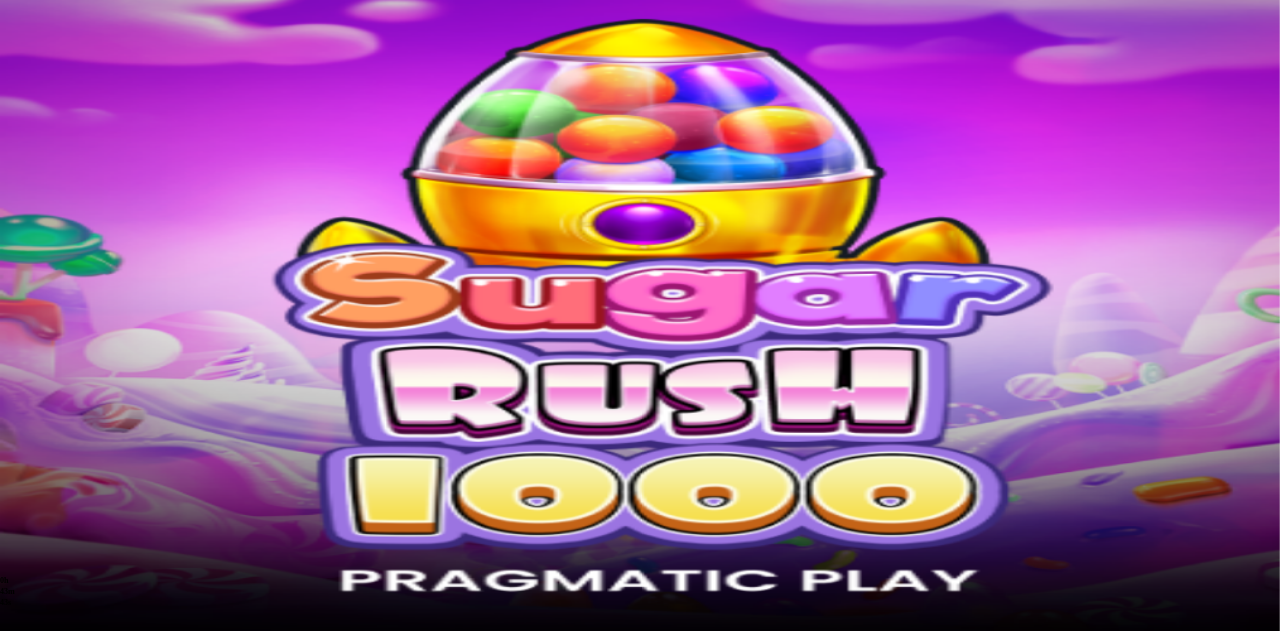 click on "Talletus" at bounding box center [38, 231] 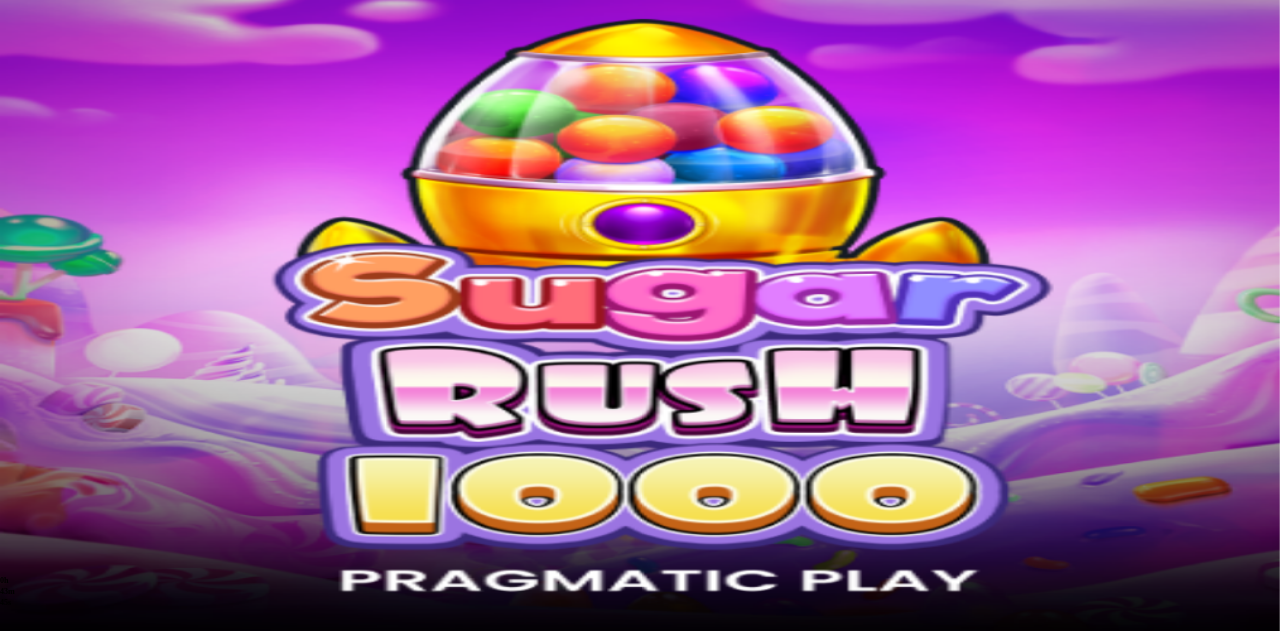 click on "€50" at bounding box center [211, 781] 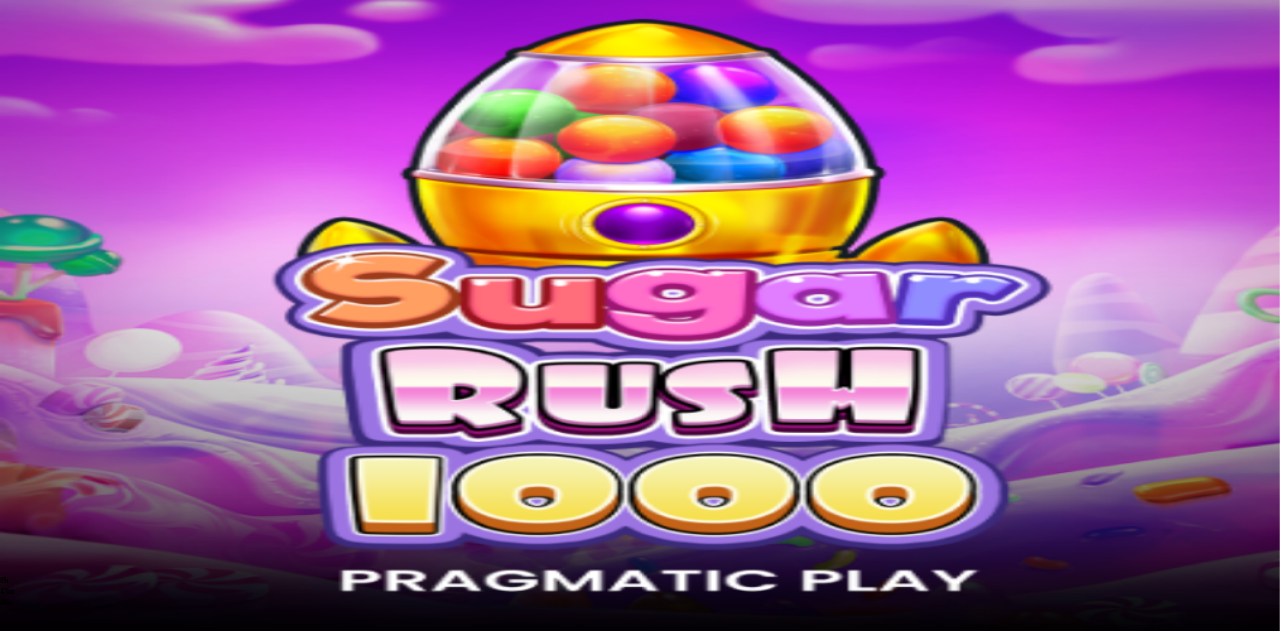 click on "TALLETA JA PELAA" at bounding box center [76, 946] 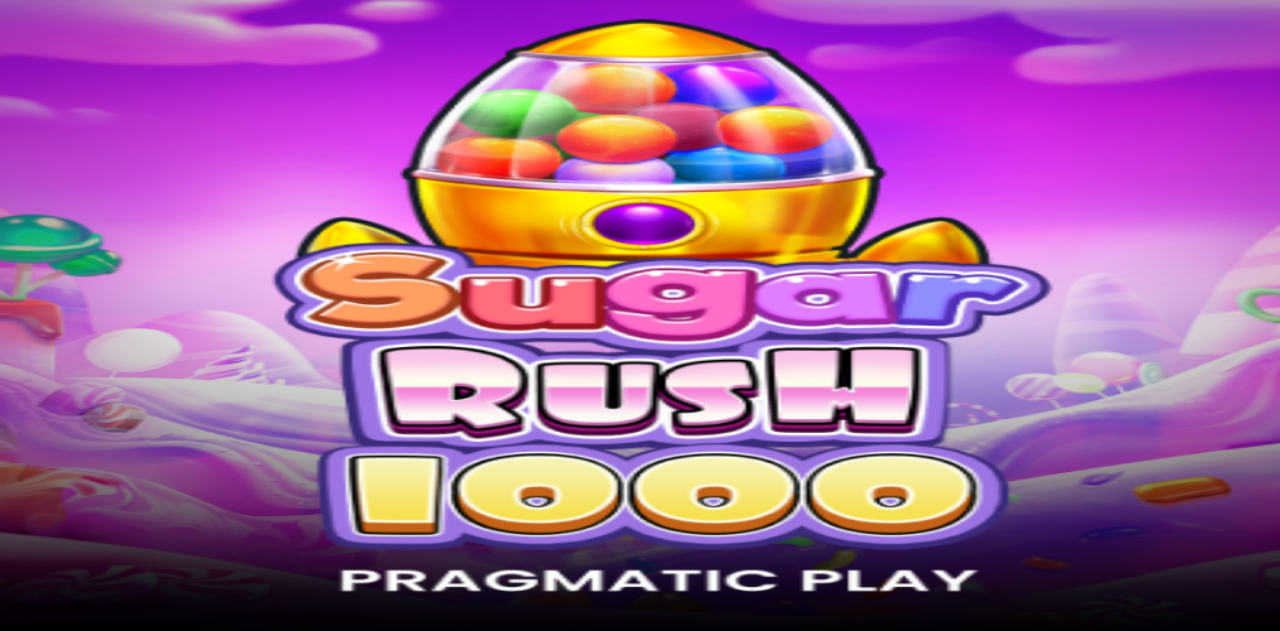 scroll, scrollTop: 0, scrollLeft: 0, axis: both 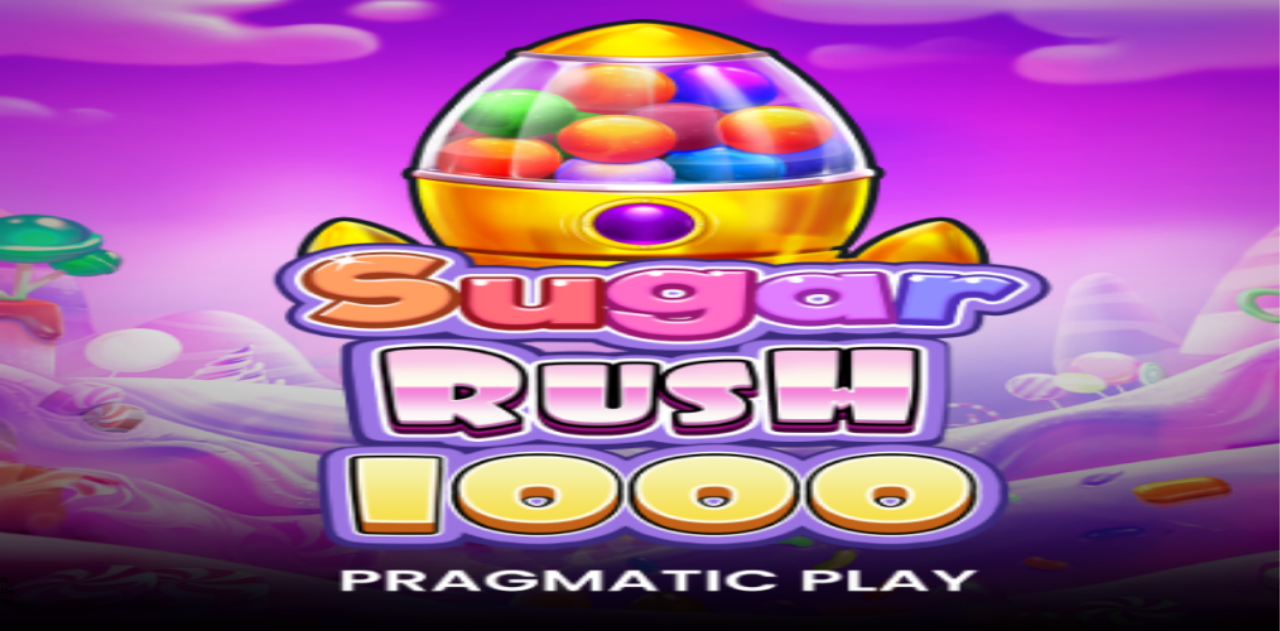 click at bounding box center [640, 957] 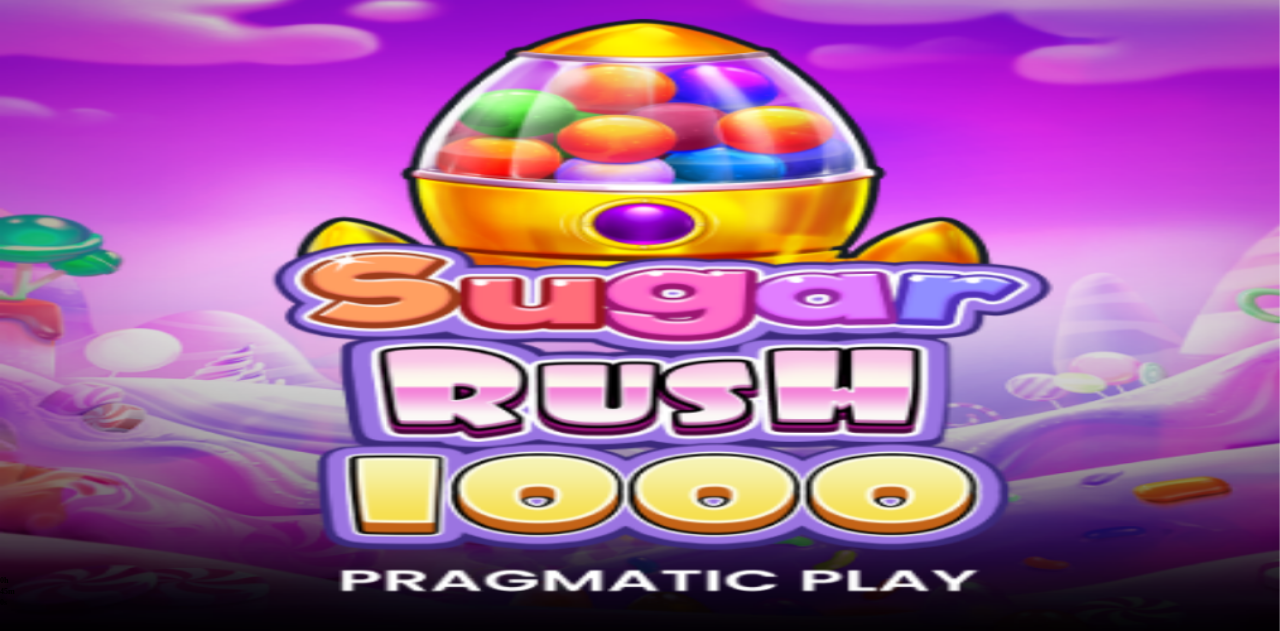 click at bounding box center [48, 820] 